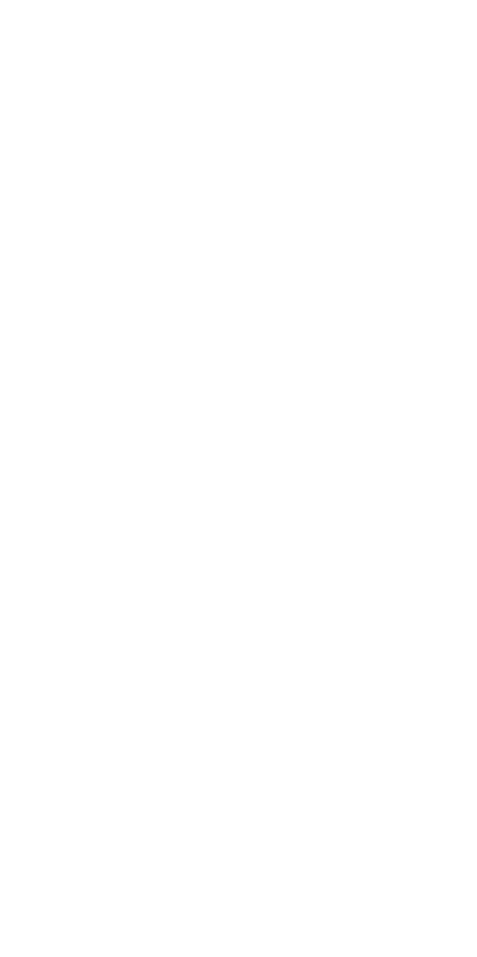 scroll, scrollTop: 0, scrollLeft: 0, axis: both 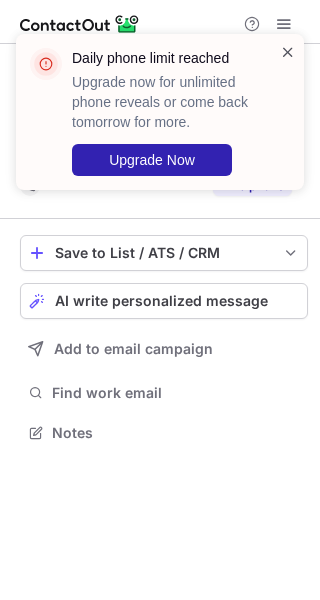 click at bounding box center (288, 52) 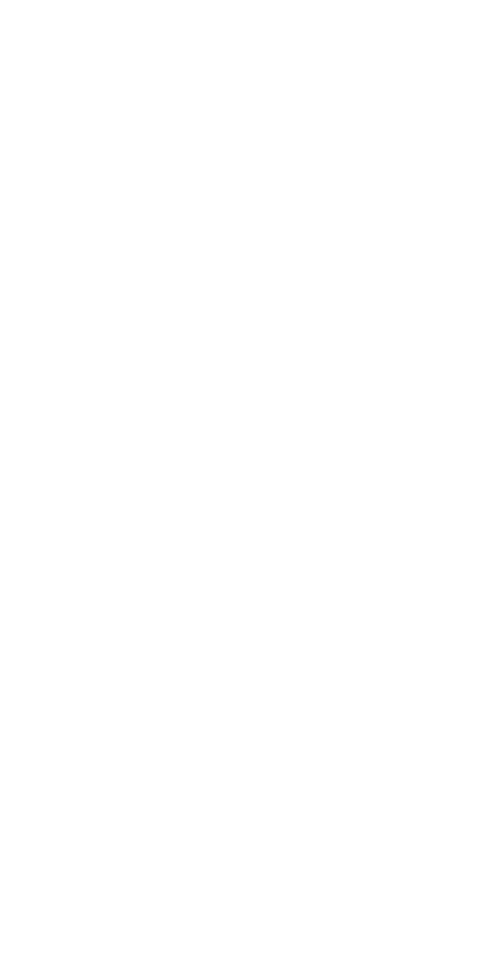 scroll, scrollTop: 0, scrollLeft: 0, axis: both 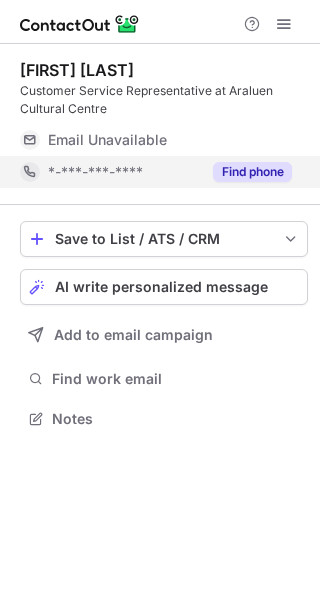 click on "Find phone" at bounding box center (246, 172) 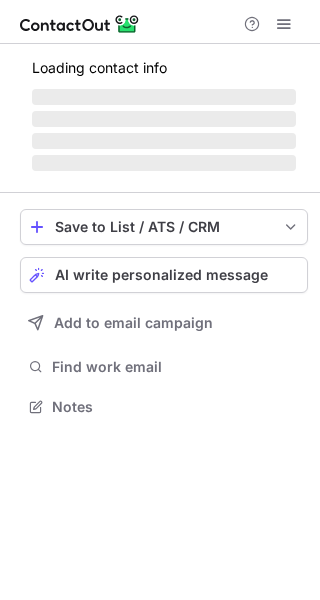 scroll, scrollTop: 0, scrollLeft: 0, axis: both 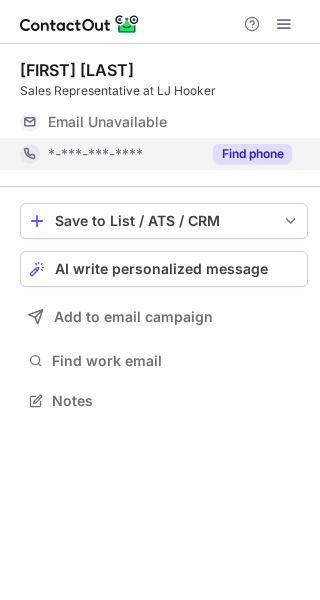 click on "Find phone" at bounding box center (252, 154) 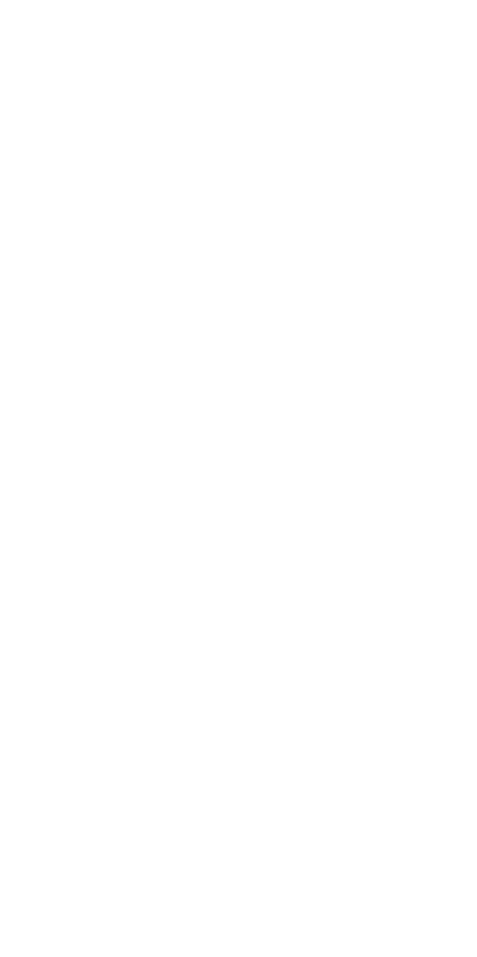 scroll, scrollTop: 0, scrollLeft: 0, axis: both 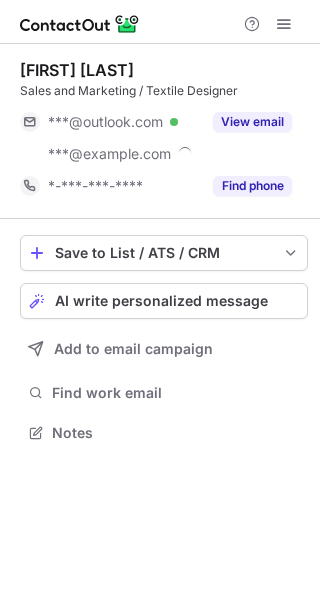 click on "Find phone" at bounding box center (252, 186) 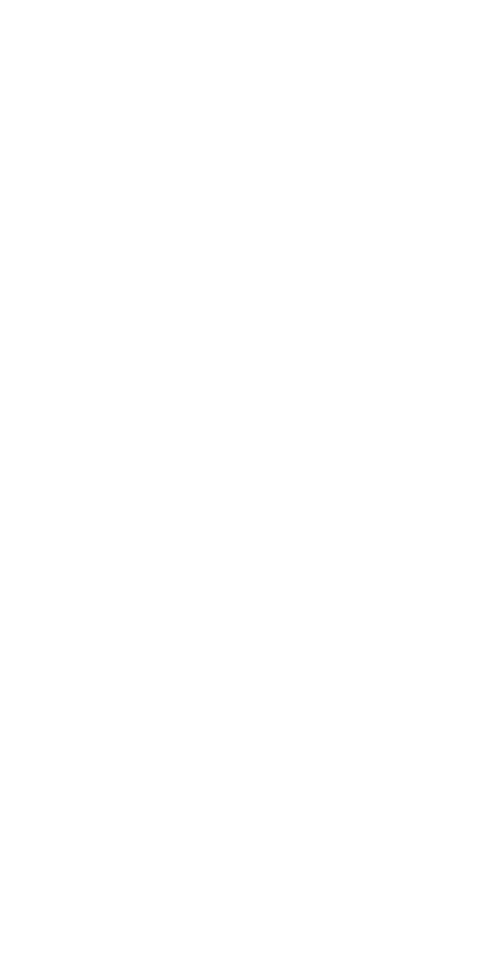 scroll, scrollTop: 0, scrollLeft: 0, axis: both 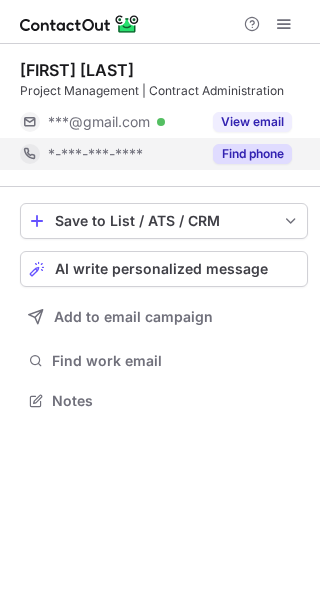 click on "Find phone" at bounding box center [246, 154] 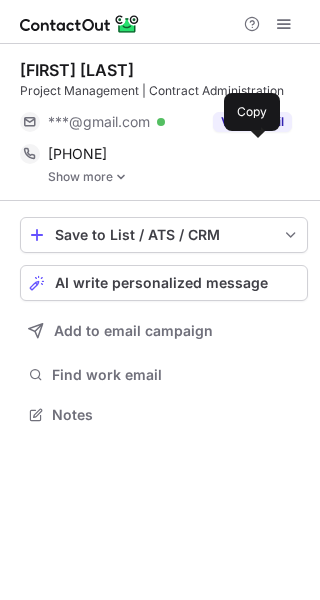 scroll, scrollTop: 10, scrollLeft: 10, axis: both 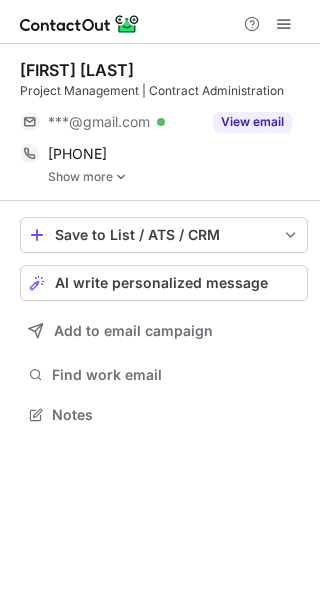 click at bounding box center (121, 177) 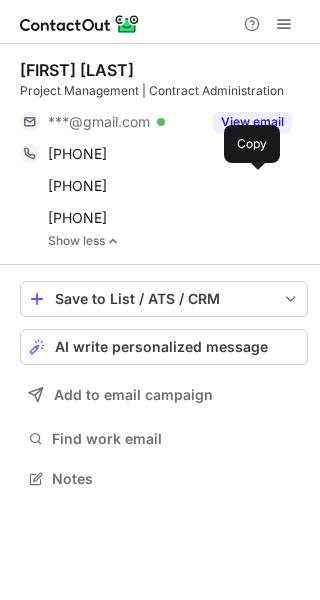 scroll, scrollTop: 10, scrollLeft: 10, axis: both 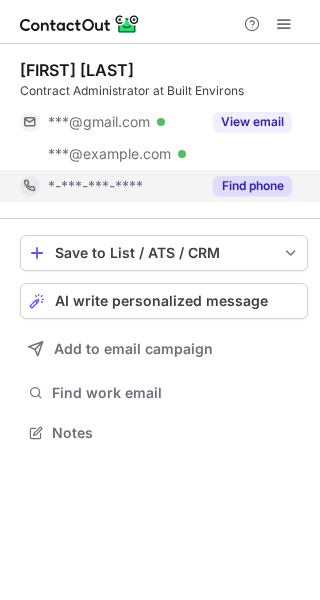 click on "Find phone" at bounding box center [252, 186] 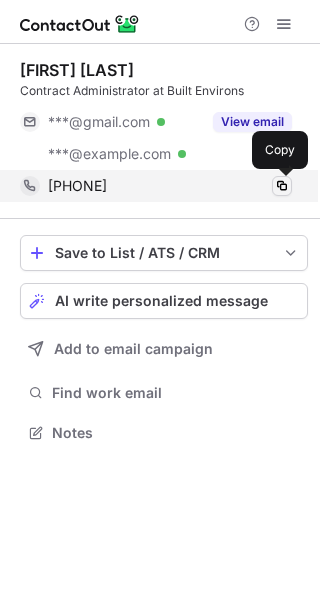 click at bounding box center [282, 186] 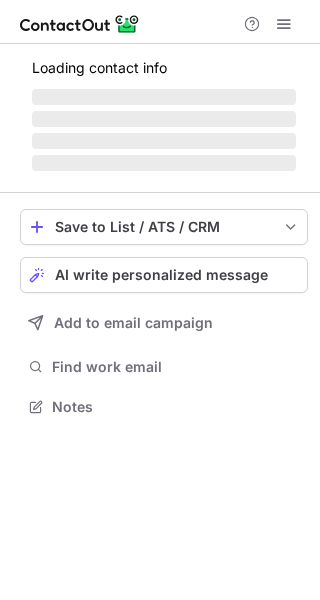 scroll, scrollTop: 0, scrollLeft: 0, axis: both 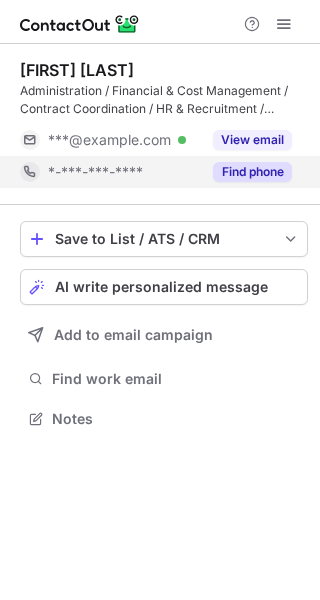 click on "Find phone" at bounding box center (252, 172) 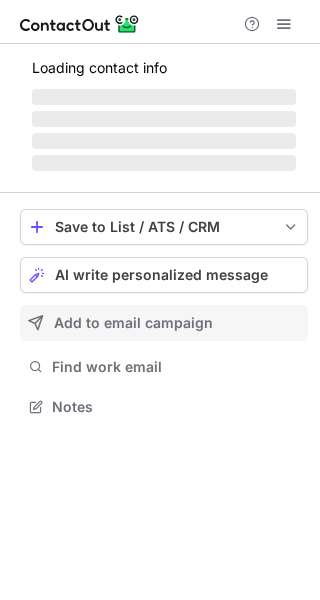scroll, scrollTop: 0, scrollLeft: 0, axis: both 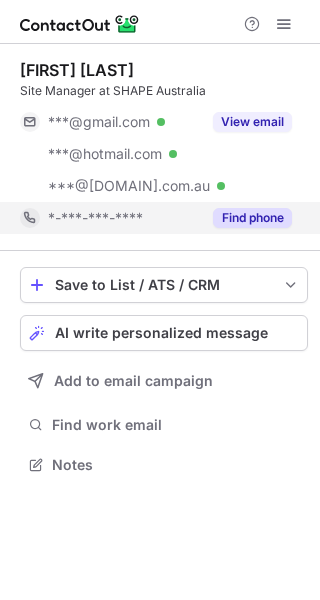 click on "Find phone" at bounding box center (252, 218) 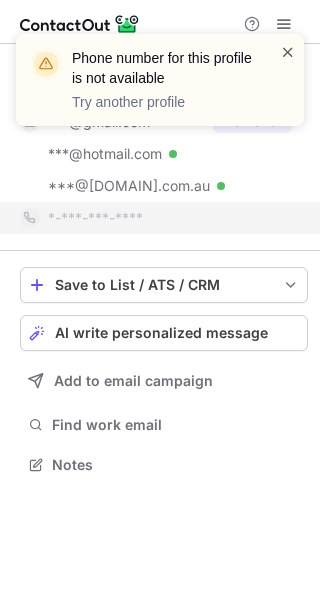 click at bounding box center (288, 52) 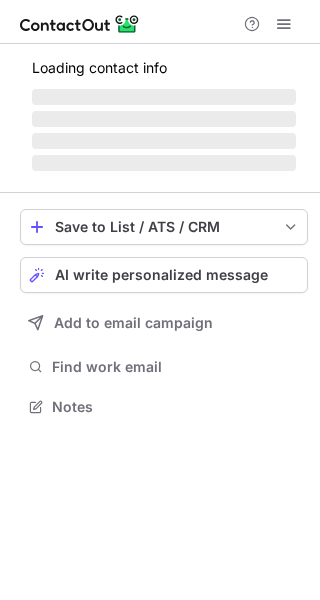 scroll, scrollTop: 0, scrollLeft: 0, axis: both 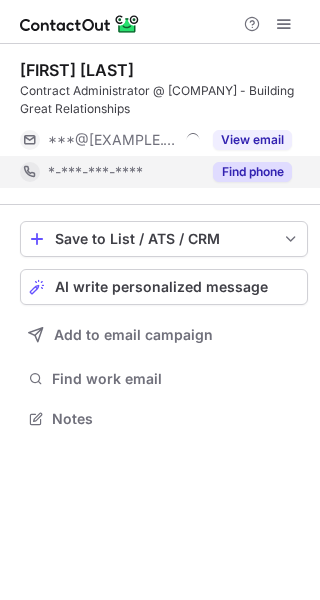 click on "Find phone" at bounding box center (252, 172) 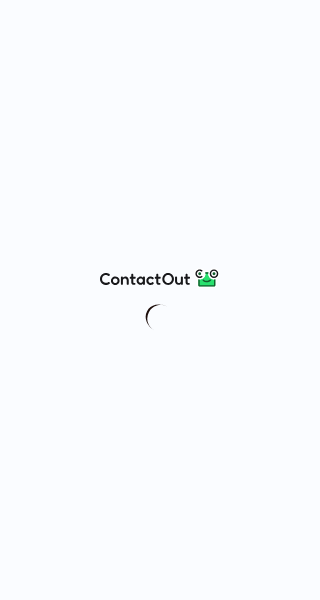 scroll, scrollTop: 0, scrollLeft: 0, axis: both 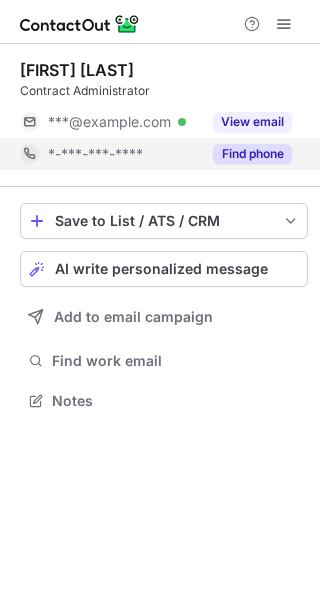click on "Find phone" at bounding box center (246, 154) 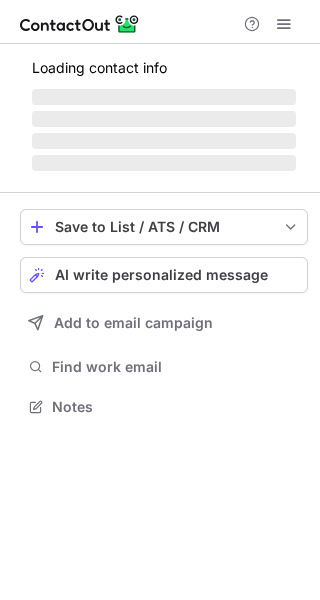 scroll, scrollTop: 0, scrollLeft: 0, axis: both 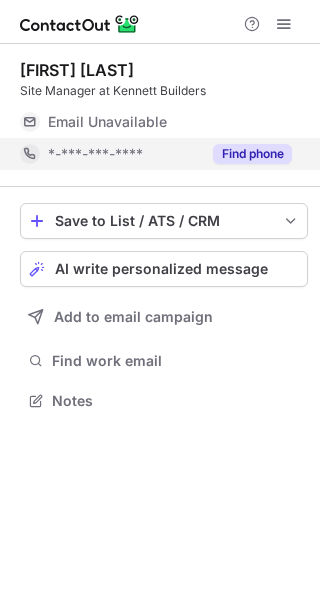 click on "Find phone" at bounding box center (252, 154) 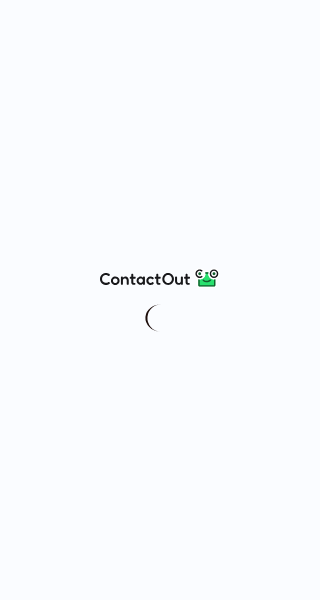 scroll, scrollTop: 0, scrollLeft: 0, axis: both 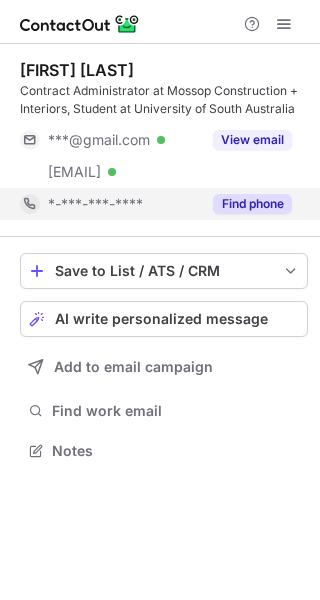 click on "Find phone" at bounding box center [252, 204] 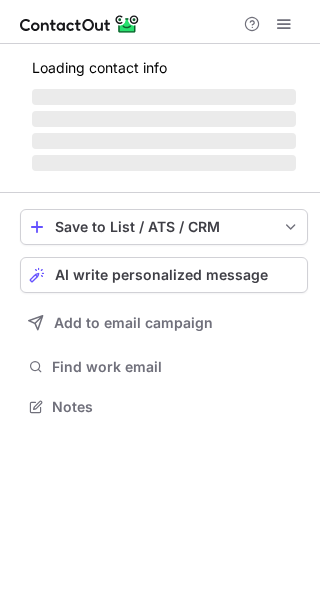 scroll, scrollTop: 0, scrollLeft: 0, axis: both 